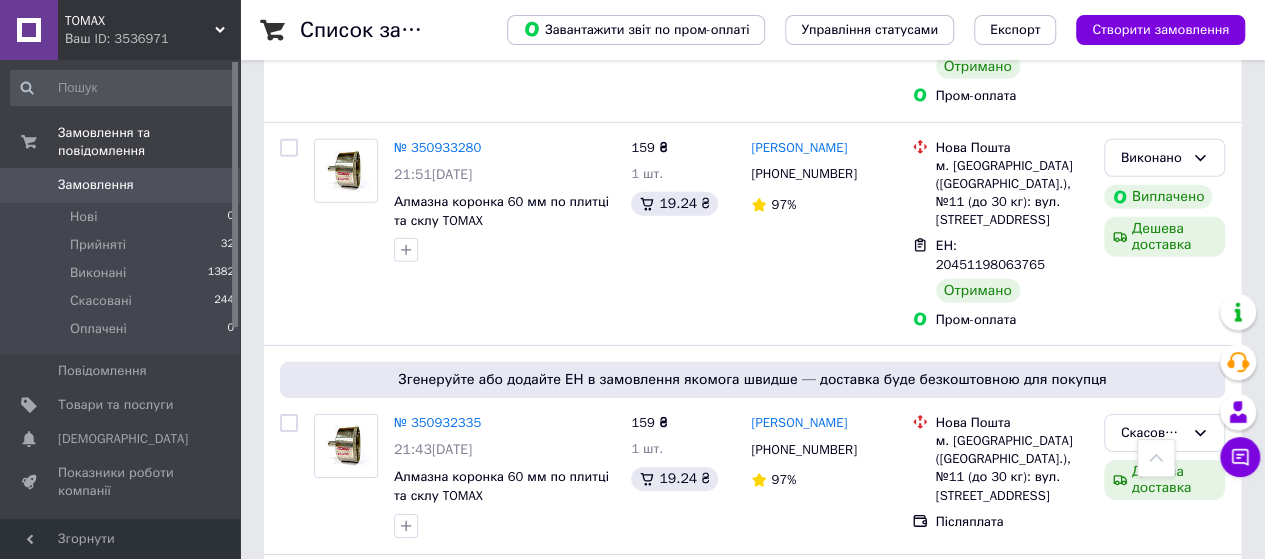 scroll, scrollTop: 6800, scrollLeft: 0, axis: vertical 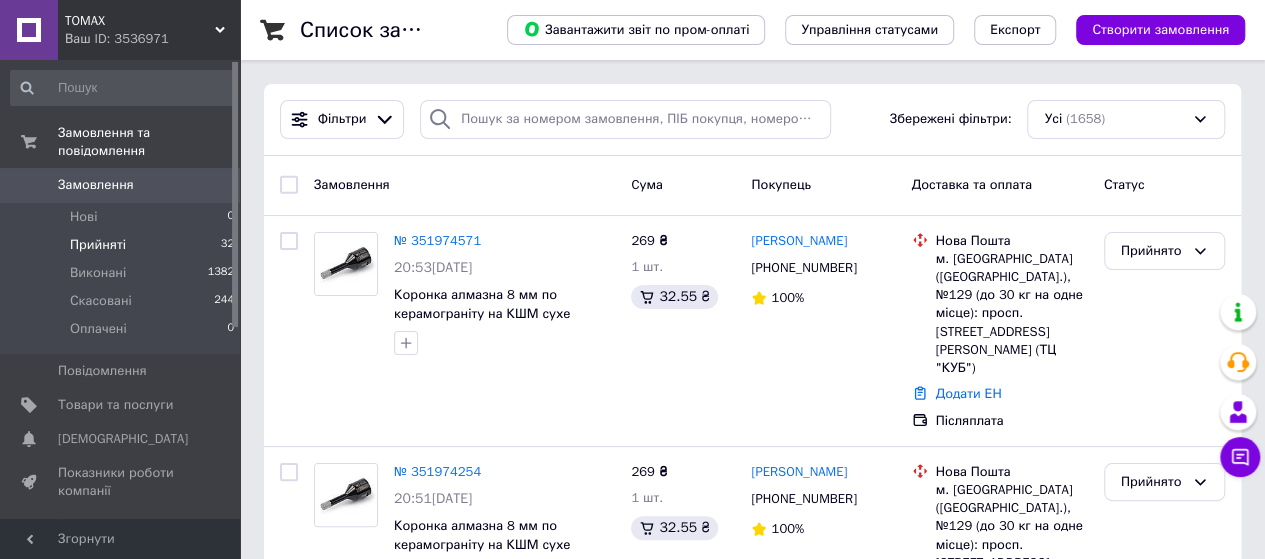 click on "Прийняті" at bounding box center [98, 245] 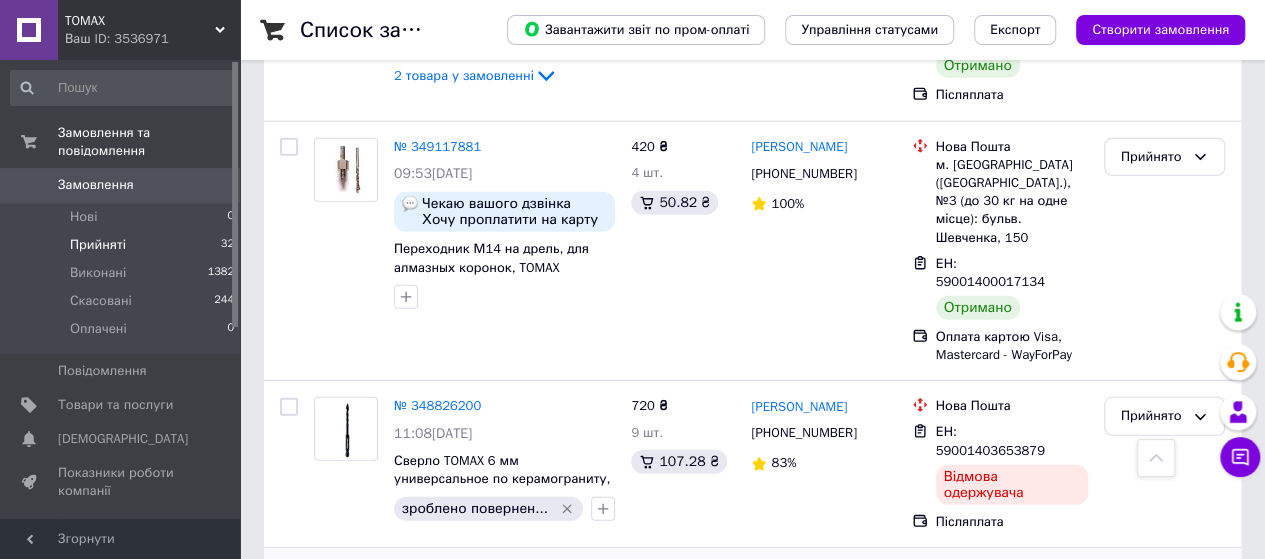 scroll, scrollTop: 6508, scrollLeft: 0, axis: vertical 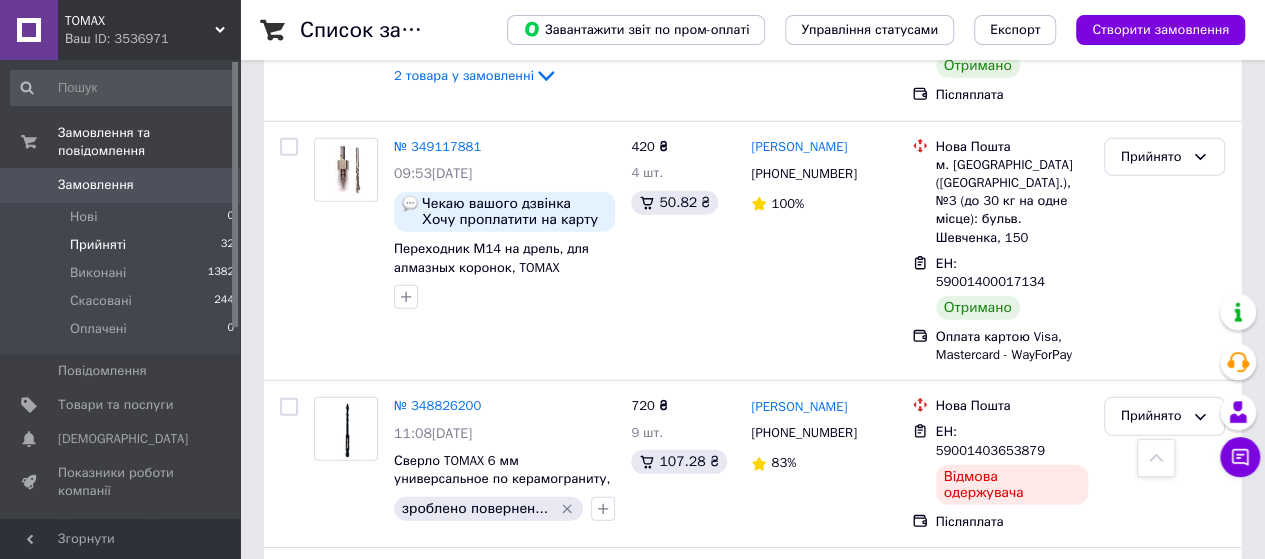 click on "2 товара у замовленні" at bounding box center (464, 1262) 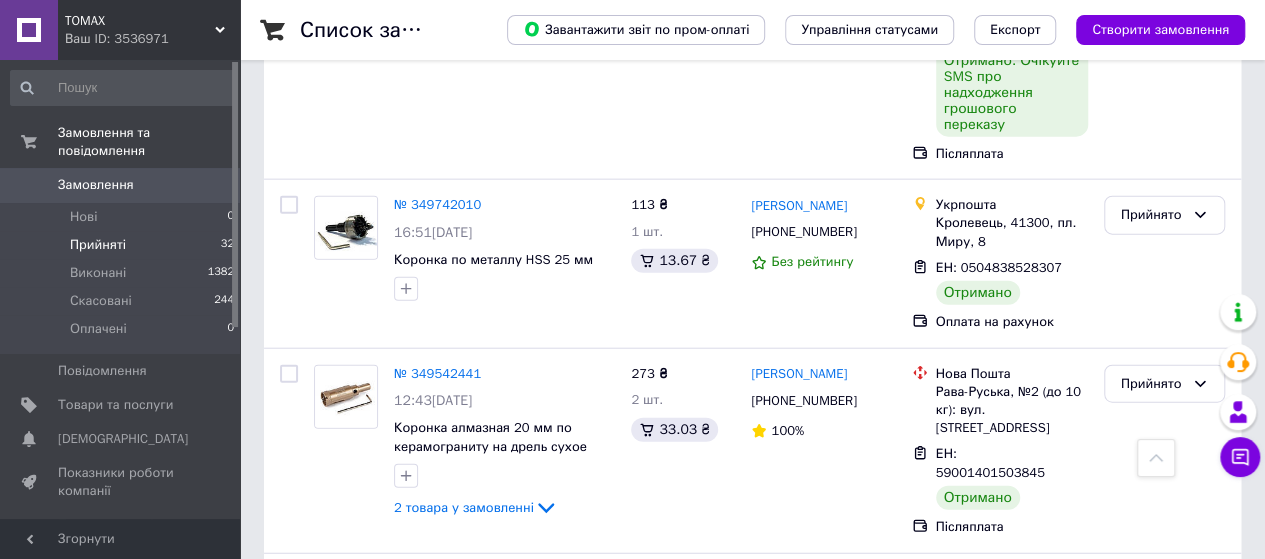 scroll, scrollTop: 6069, scrollLeft: 0, axis: vertical 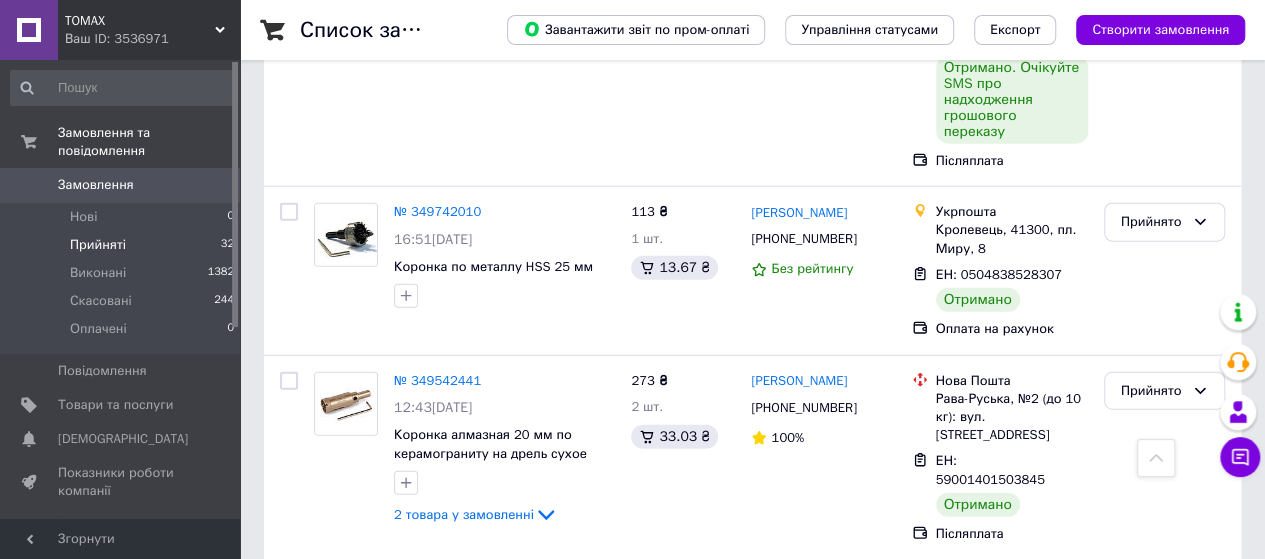 click on "Прийнято" at bounding box center (1152, 1022) 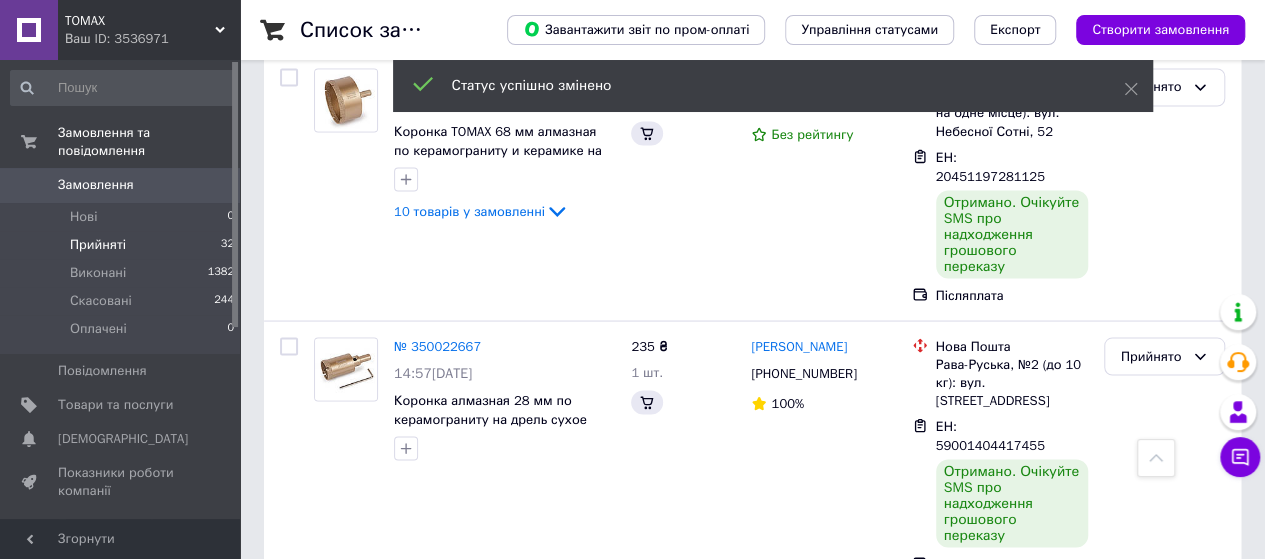 scroll, scrollTop: 5613, scrollLeft: 0, axis: vertical 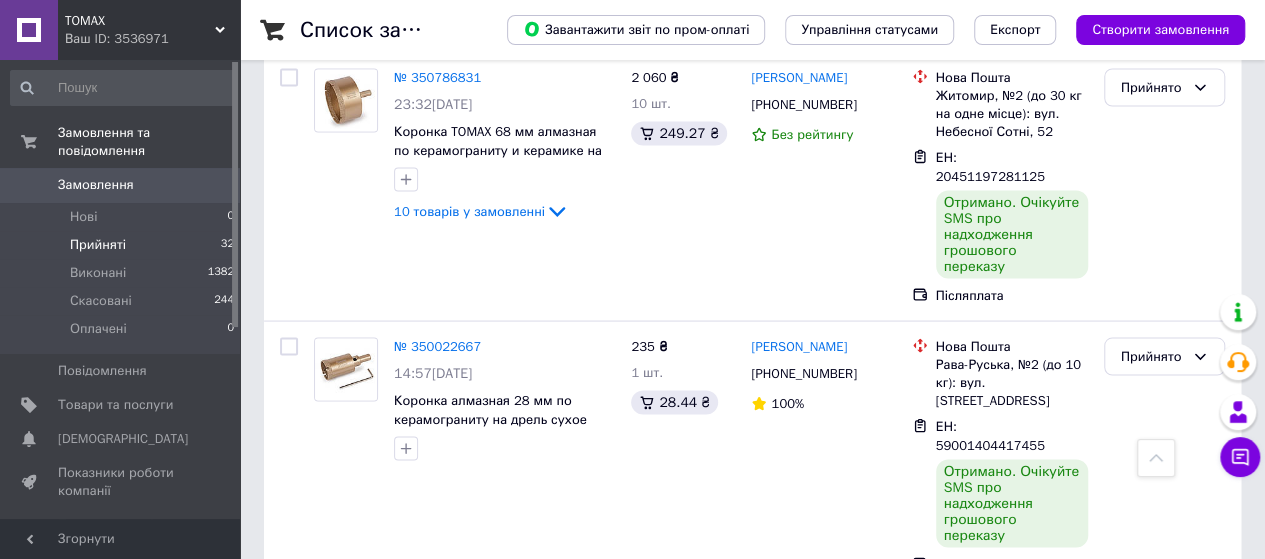 click on "Прийнято" at bounding box center (1152, 998) 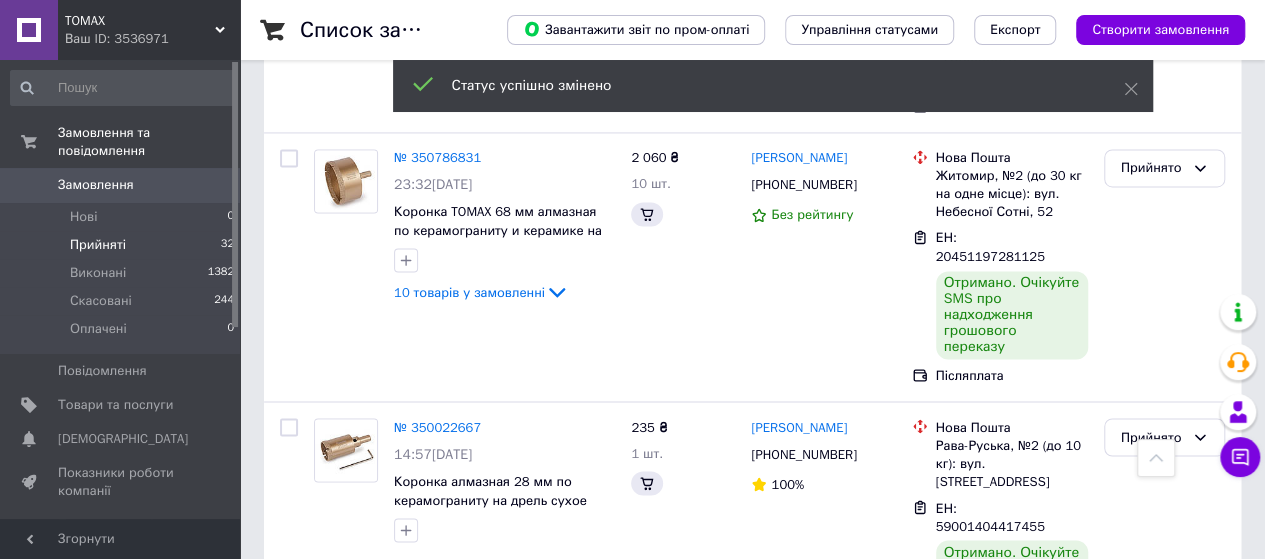 scroll, scrollTop: 5345, scrollLeft: 0, axis: vertical 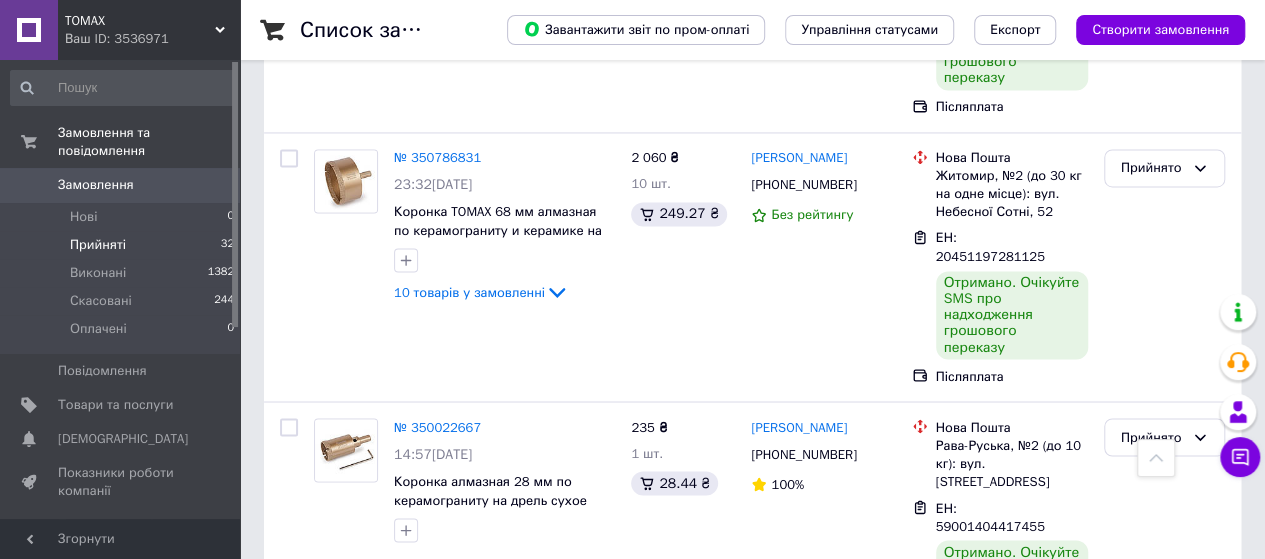 click 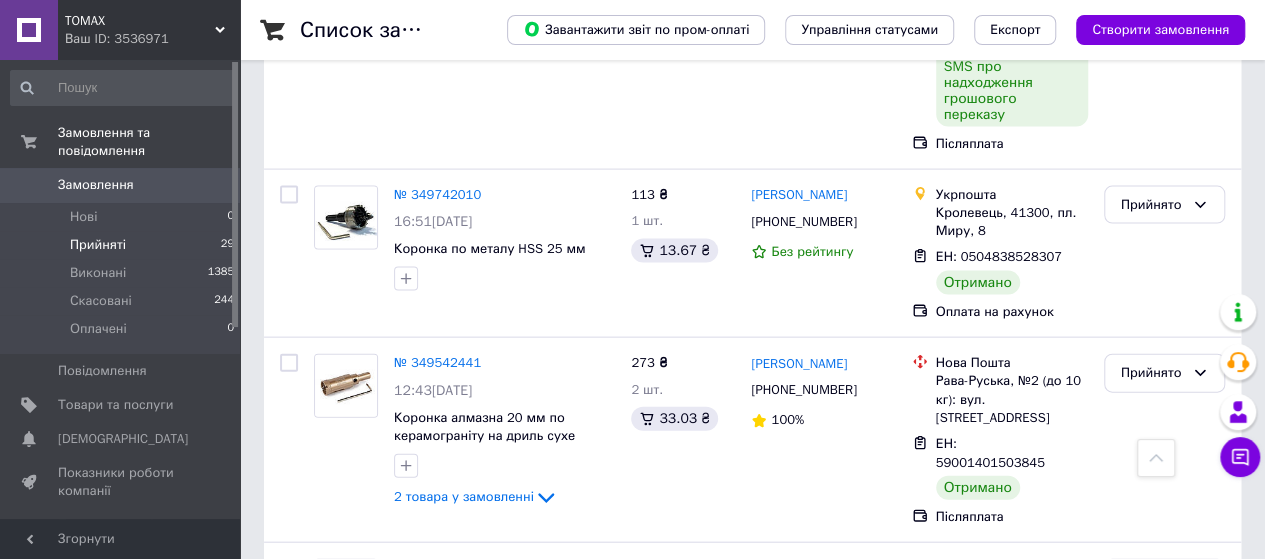 scroll, scrollTop: 5857, scrollLeft: 0, axis: vertical 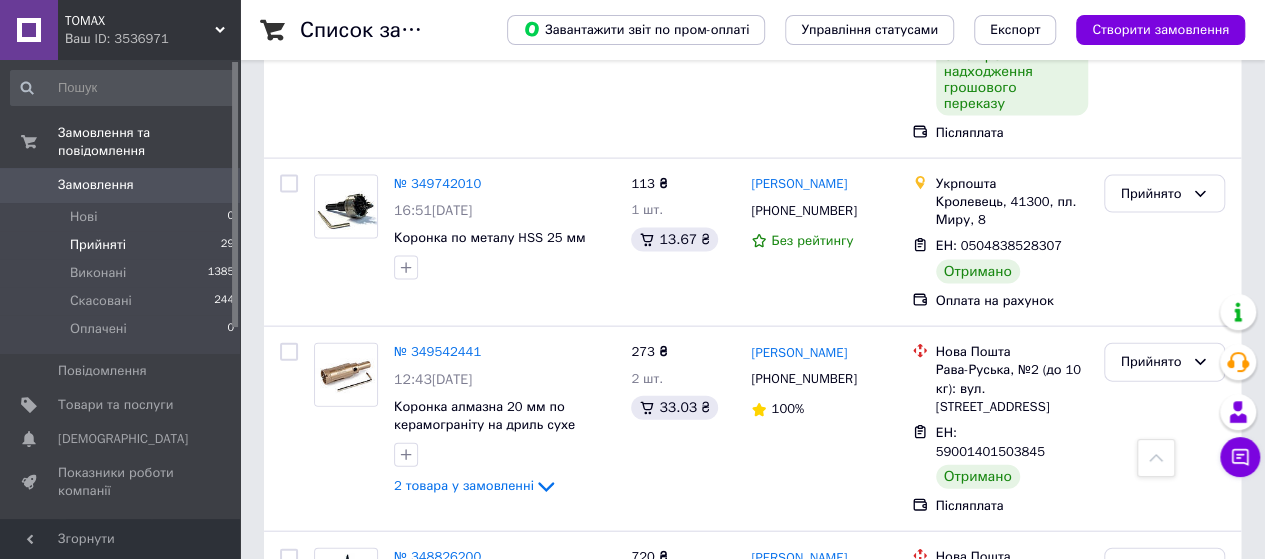 click on "2 товара у замовленні" at bounding box center (464, 1171) 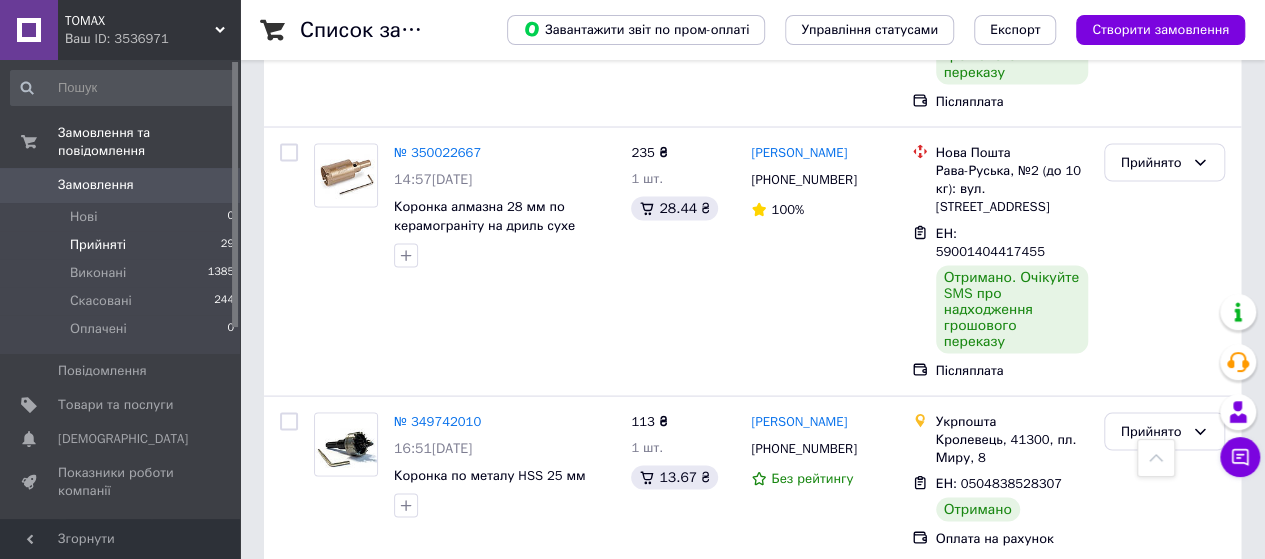 scroll, scrollTop: 5618, scrollLeft: 0, axis: vertical 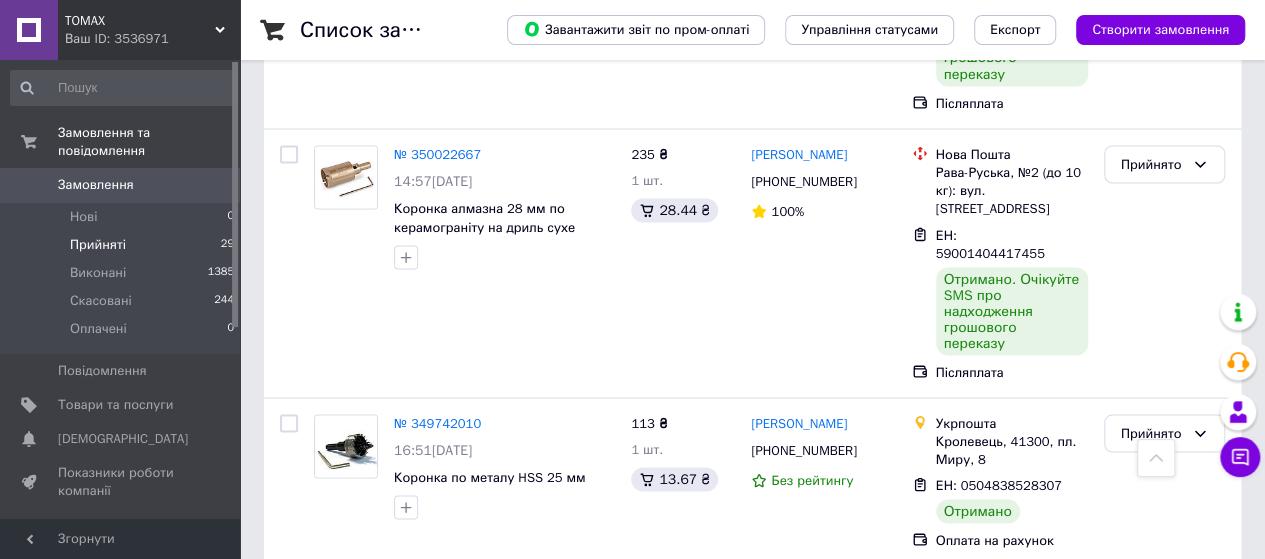 click on "Прийнято" at bounding box center (1152, 973) 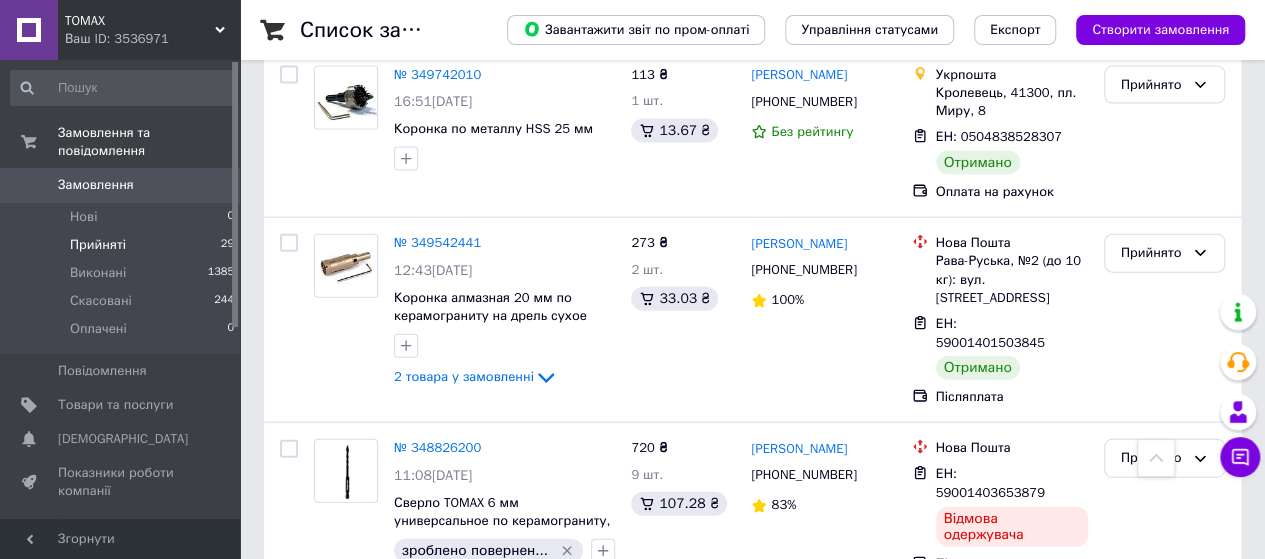 scroll, scrollTop: 5972, scrollLeft: 0, axis: vertical 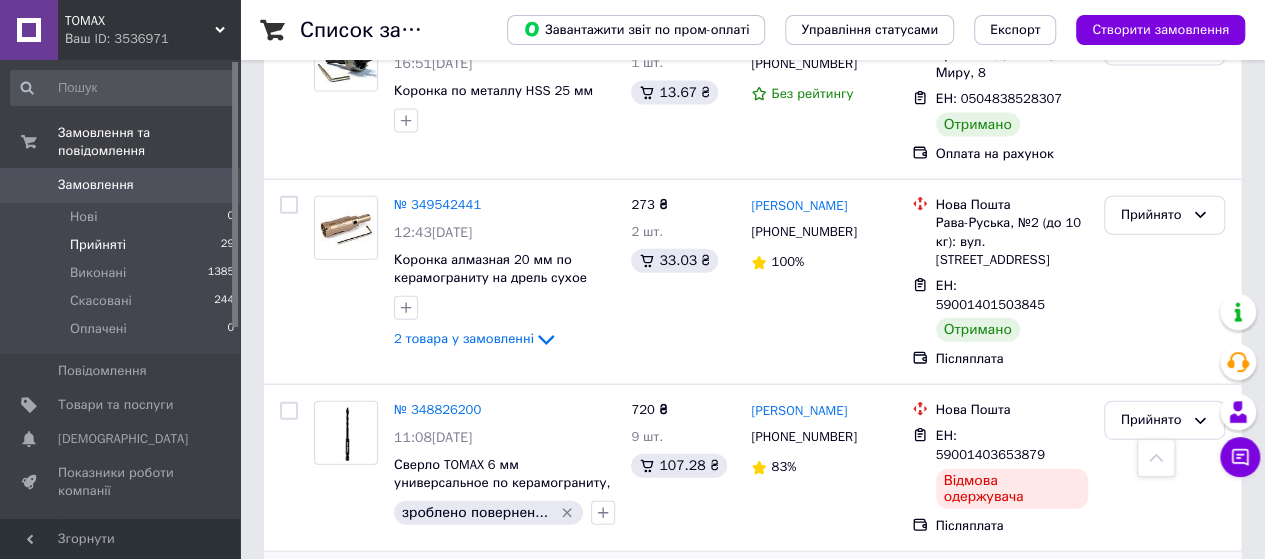 click on "Прийнято" at bounding box center (1152, 901) 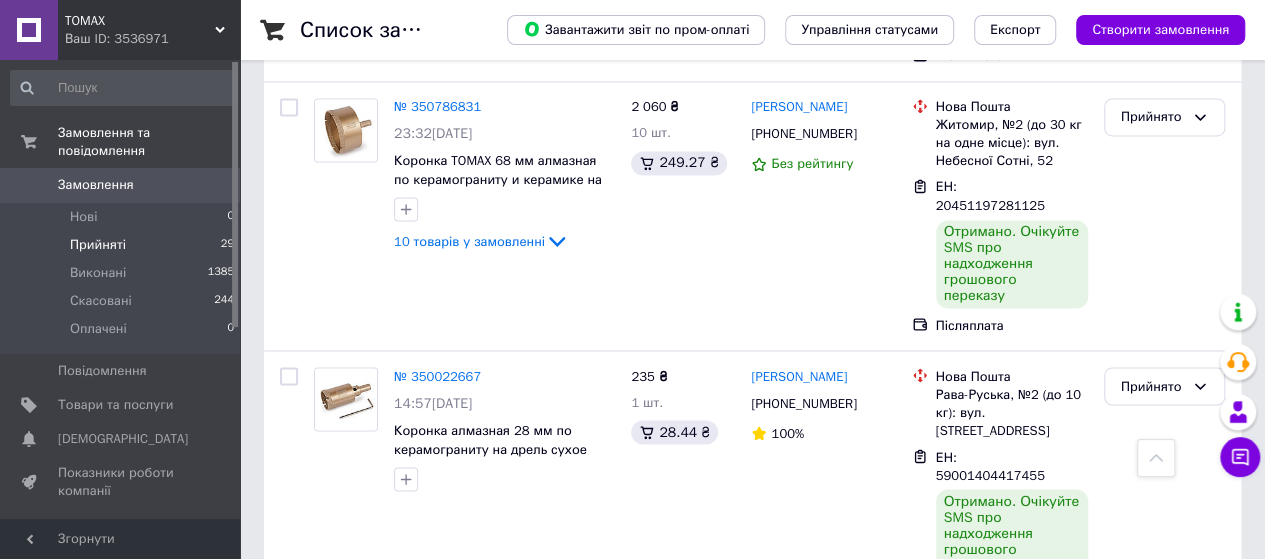 scroll, scrollTop: 5313, scrollLeft: 0, axis: vertical 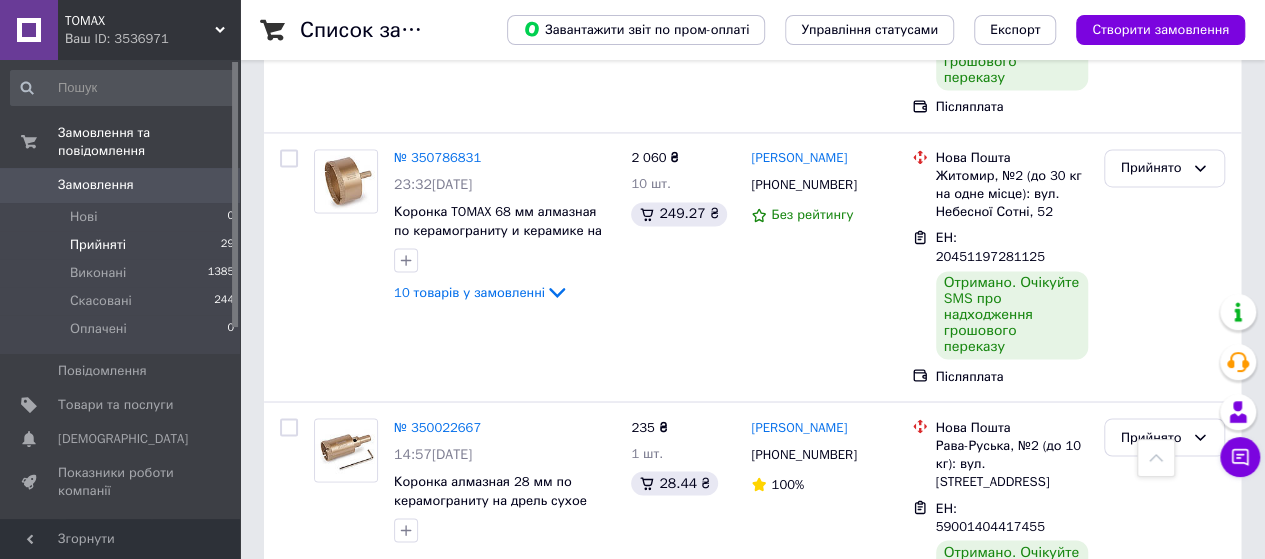 click on "2 товара у замовленні" at bounding box center [464, 998] 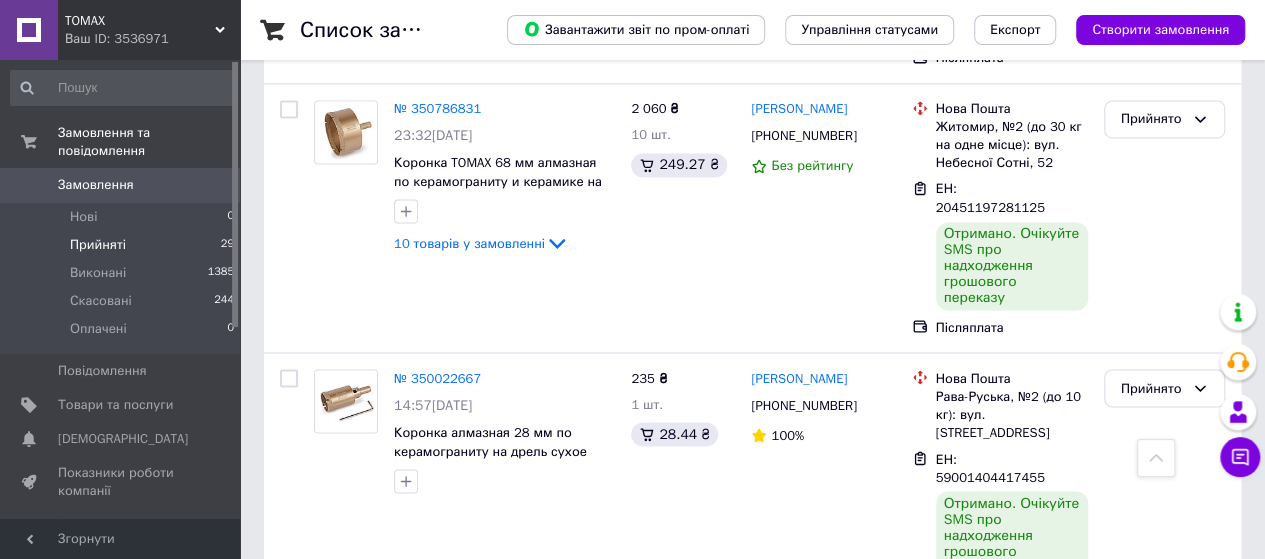 scroll, scrollTop: 5346, scrollLeft: 0, axis: vertical 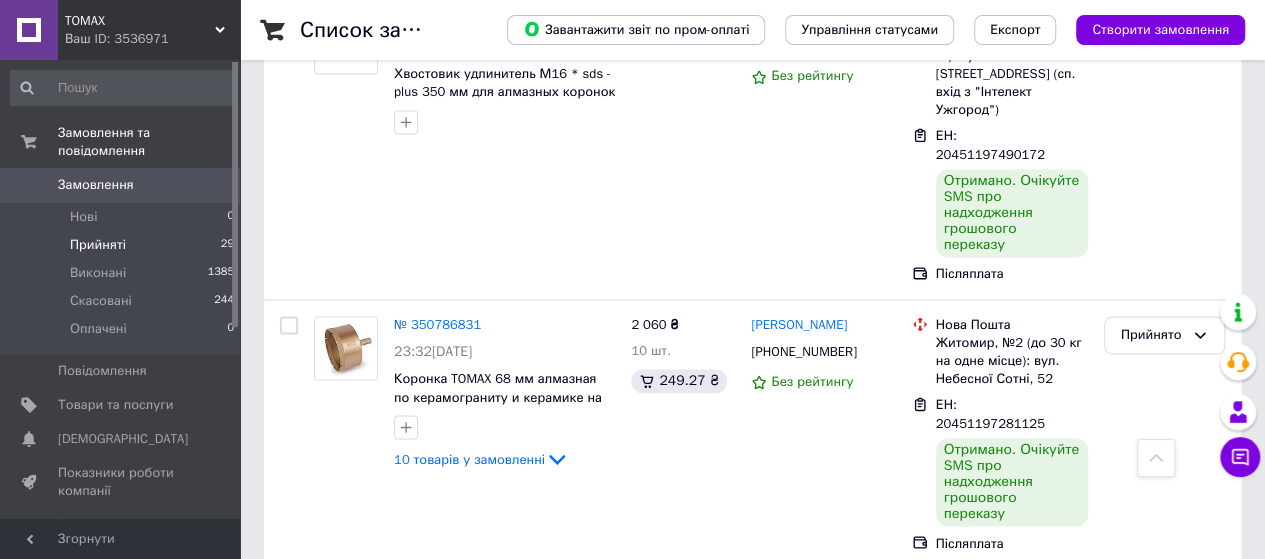 click 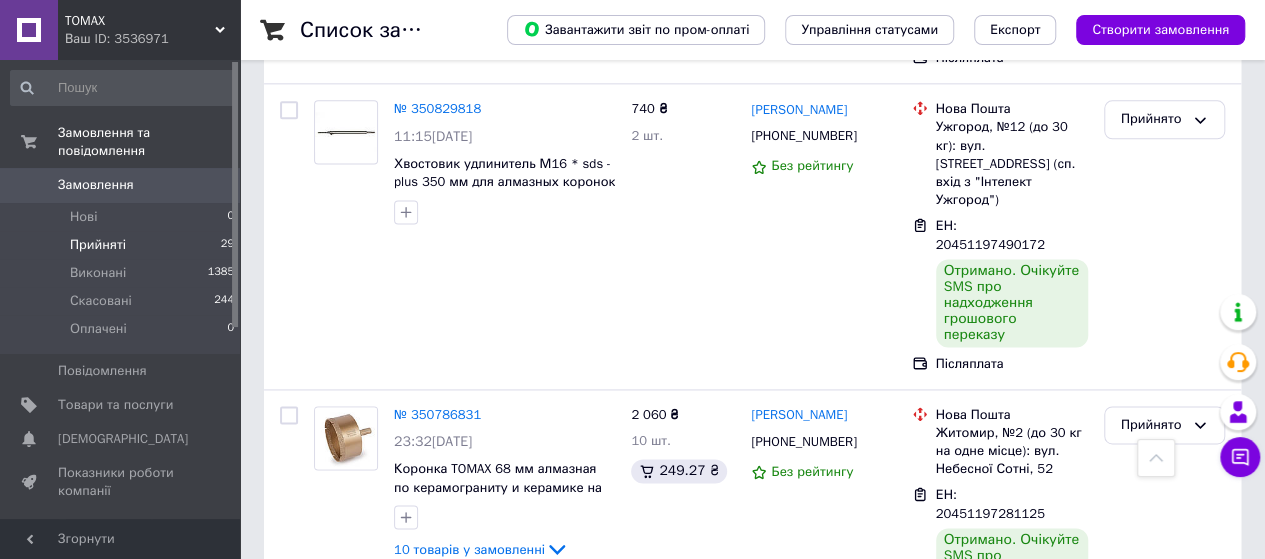 scroll, scrollTop: 5046, scrollLeft: 0, axis: vertical 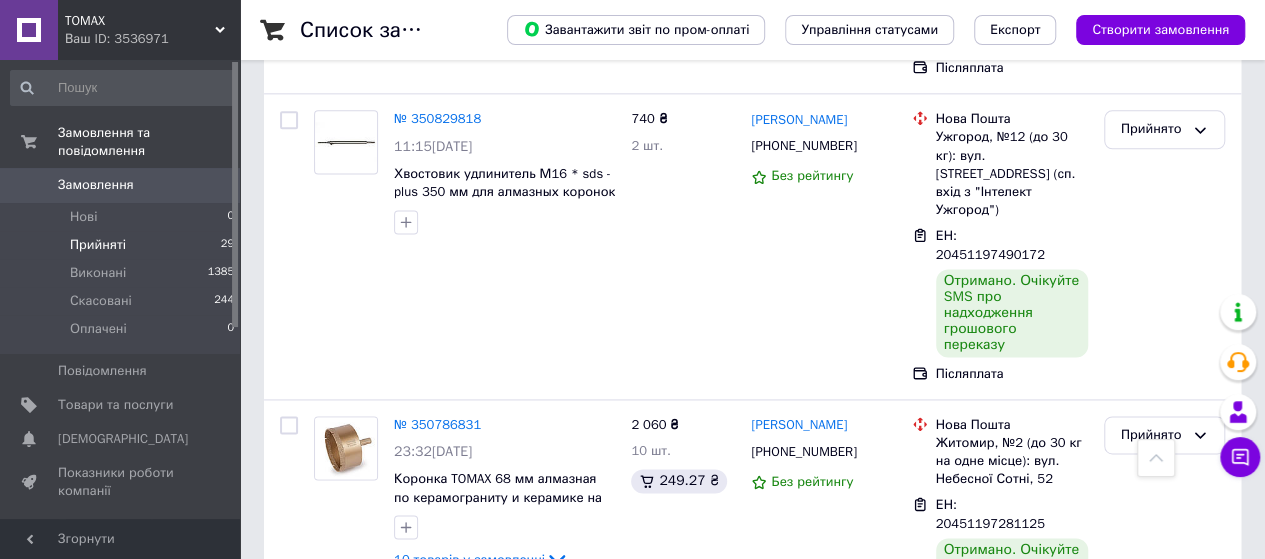 click on "[PERSON_NAME]" at bounding box center (799, 1132) 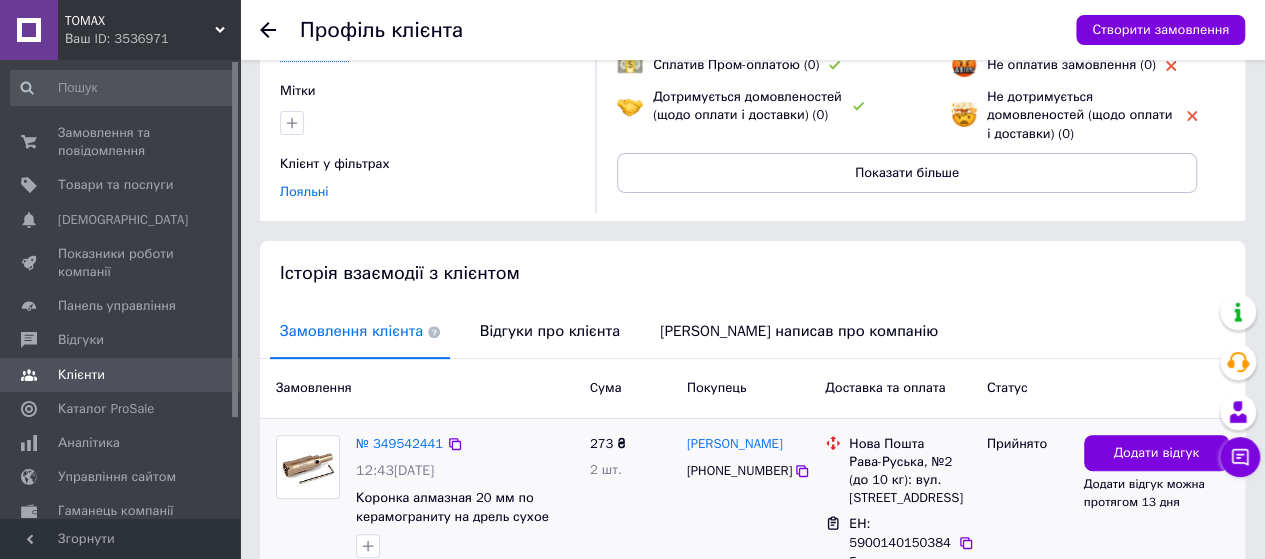 scroll, scrollTop: 341, scrollLeft: 0, axis: vertical 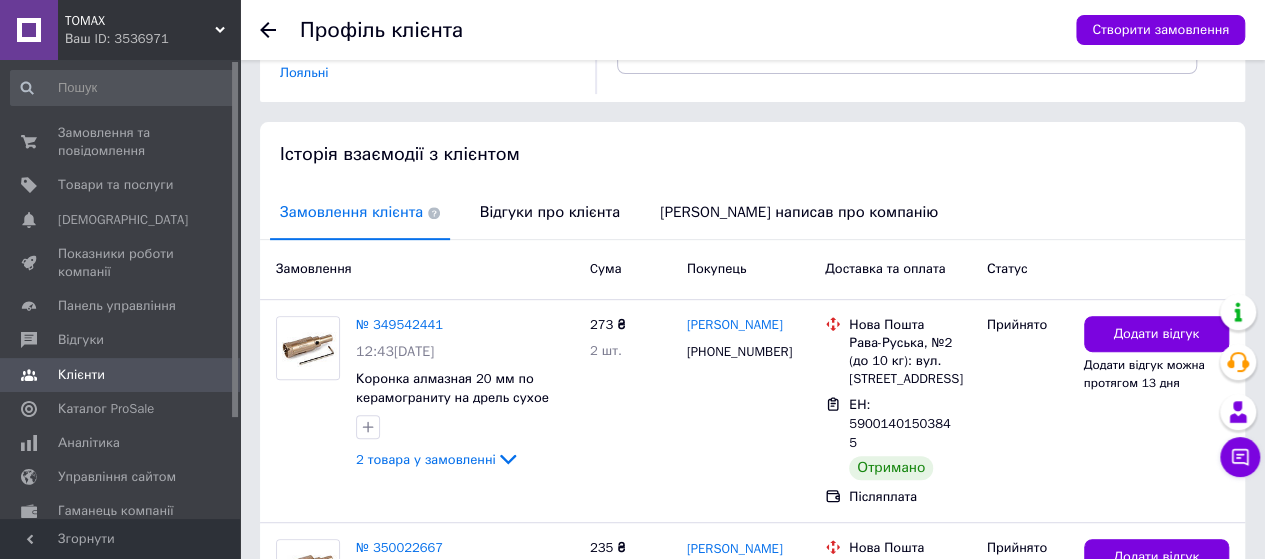 click 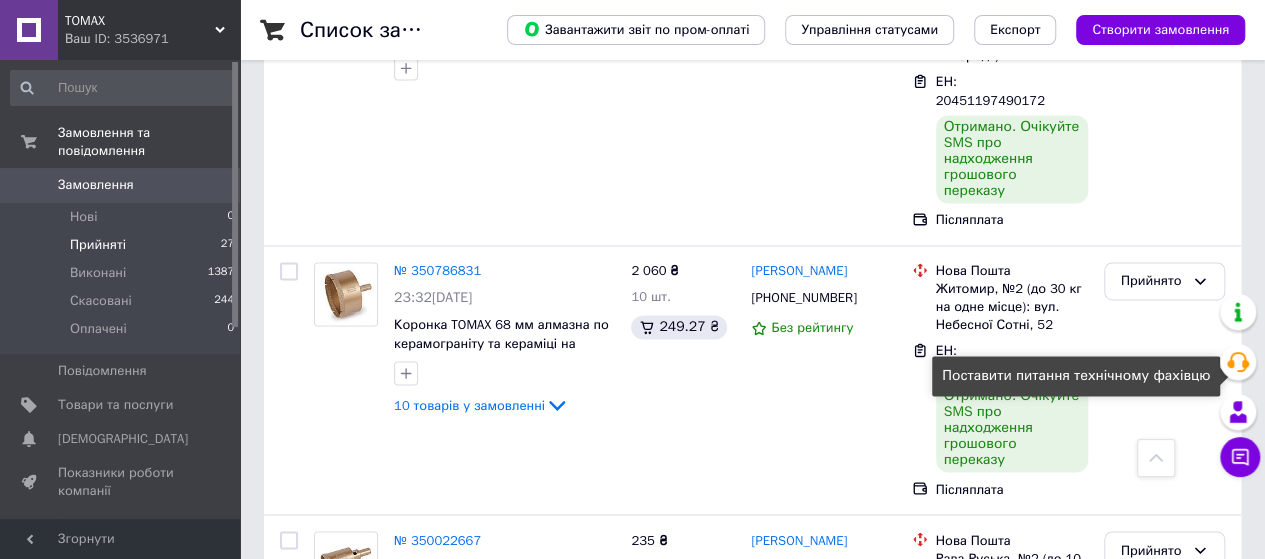 scroll, scrollTop: 5312, scrollLeft: 0, axis: vertical 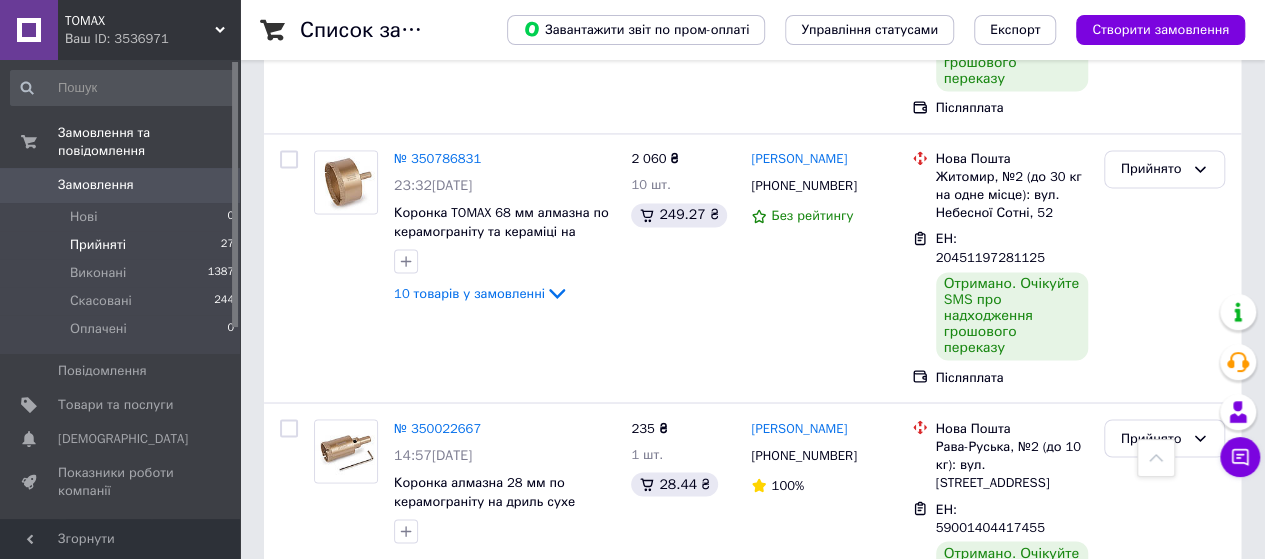 click on "Прийнято" at bounding box center (1152, 875) 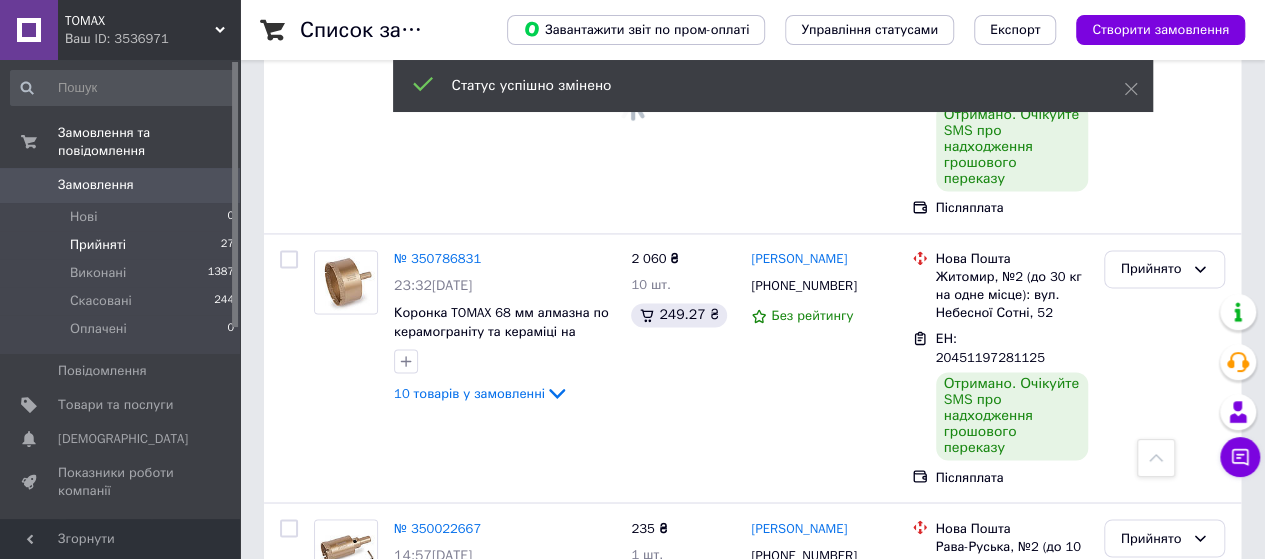 scroll, scrollTop: 5112, scrollLeft: 0, axis: vertical 